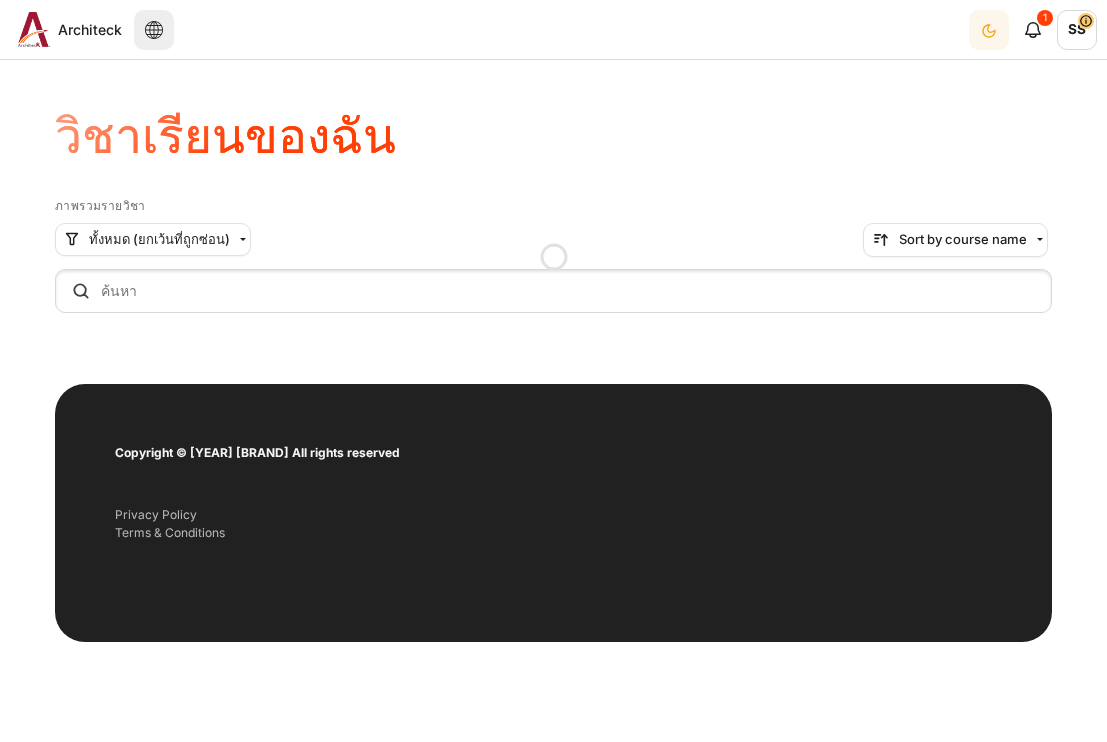 scroll, scrollTop: 0, scrollLeft: 0, axis: both 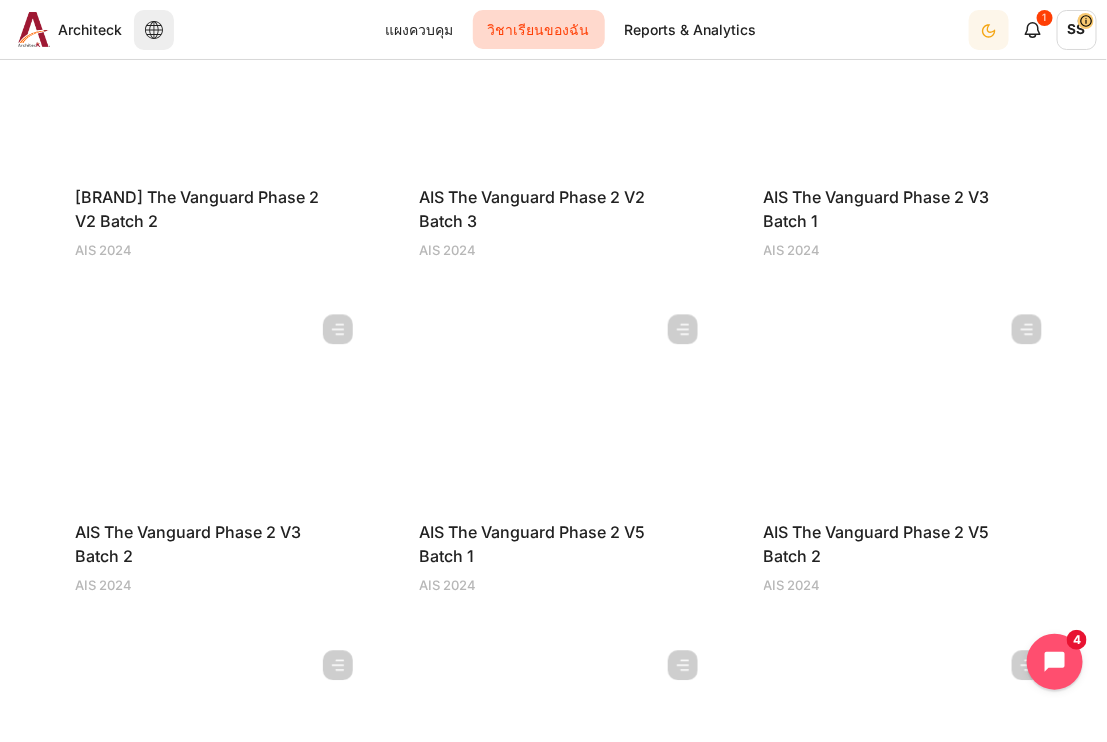 drag, startPoint x: 580, startPoint y: 475, endPoint x: 583, endPoint y: 462, distance: 13.341664 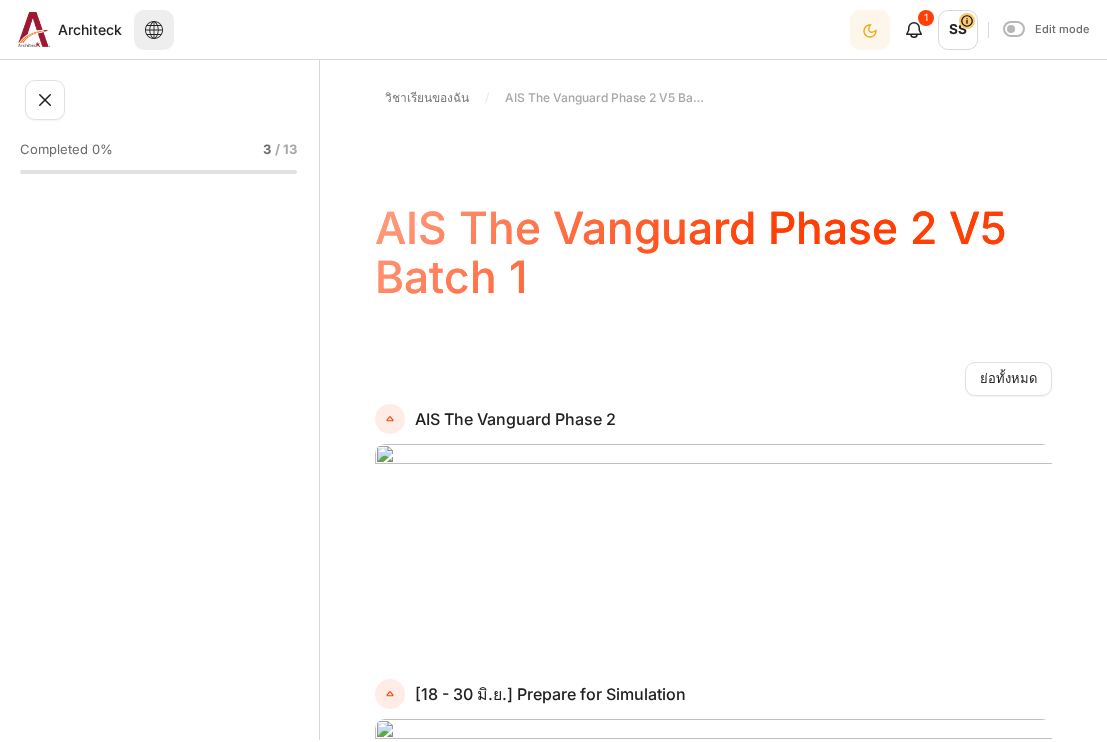 scroll, scrollTop: 0, scrollLeft: 0, axis: both 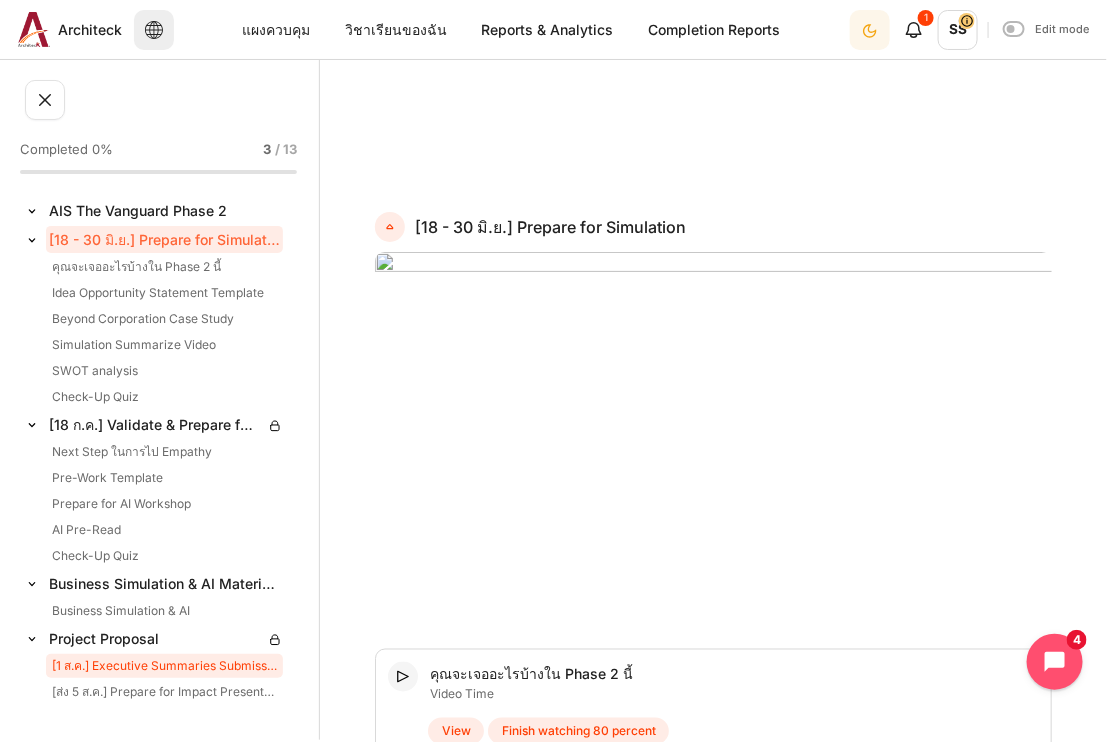 click on "[1 ส.ค.] Executive Summaries Submission" at bounding box center (164, 666) 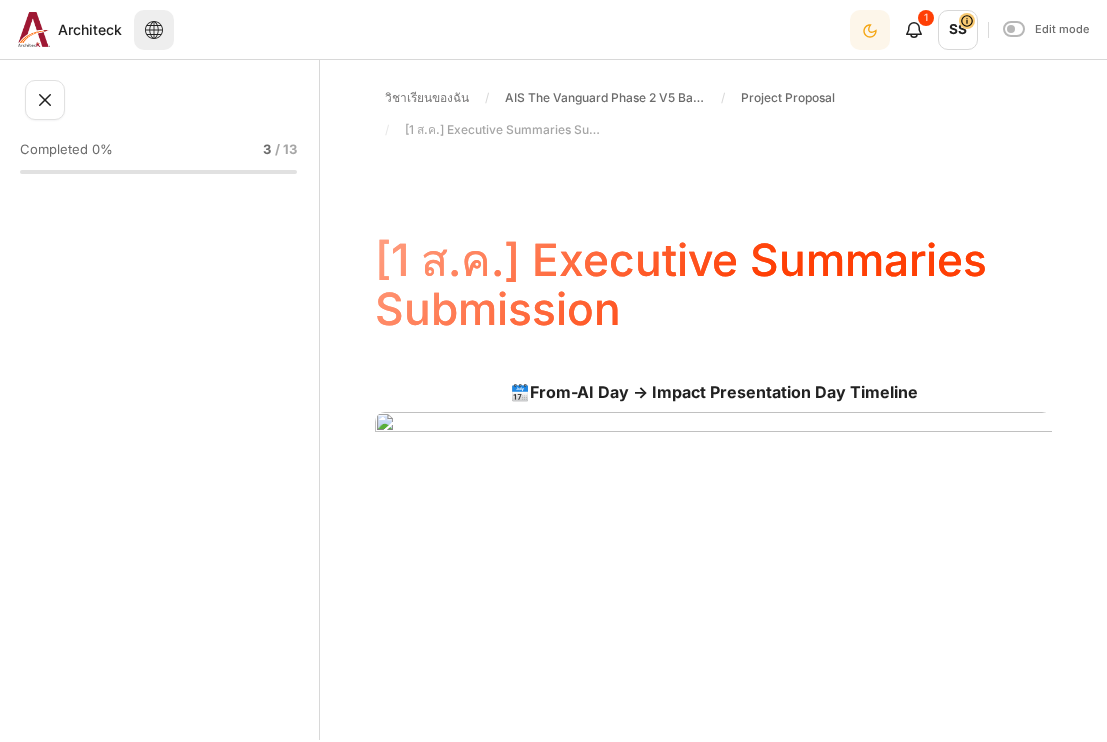 scroll, scrollTop: 0, scrollLeft: 0, axis: both 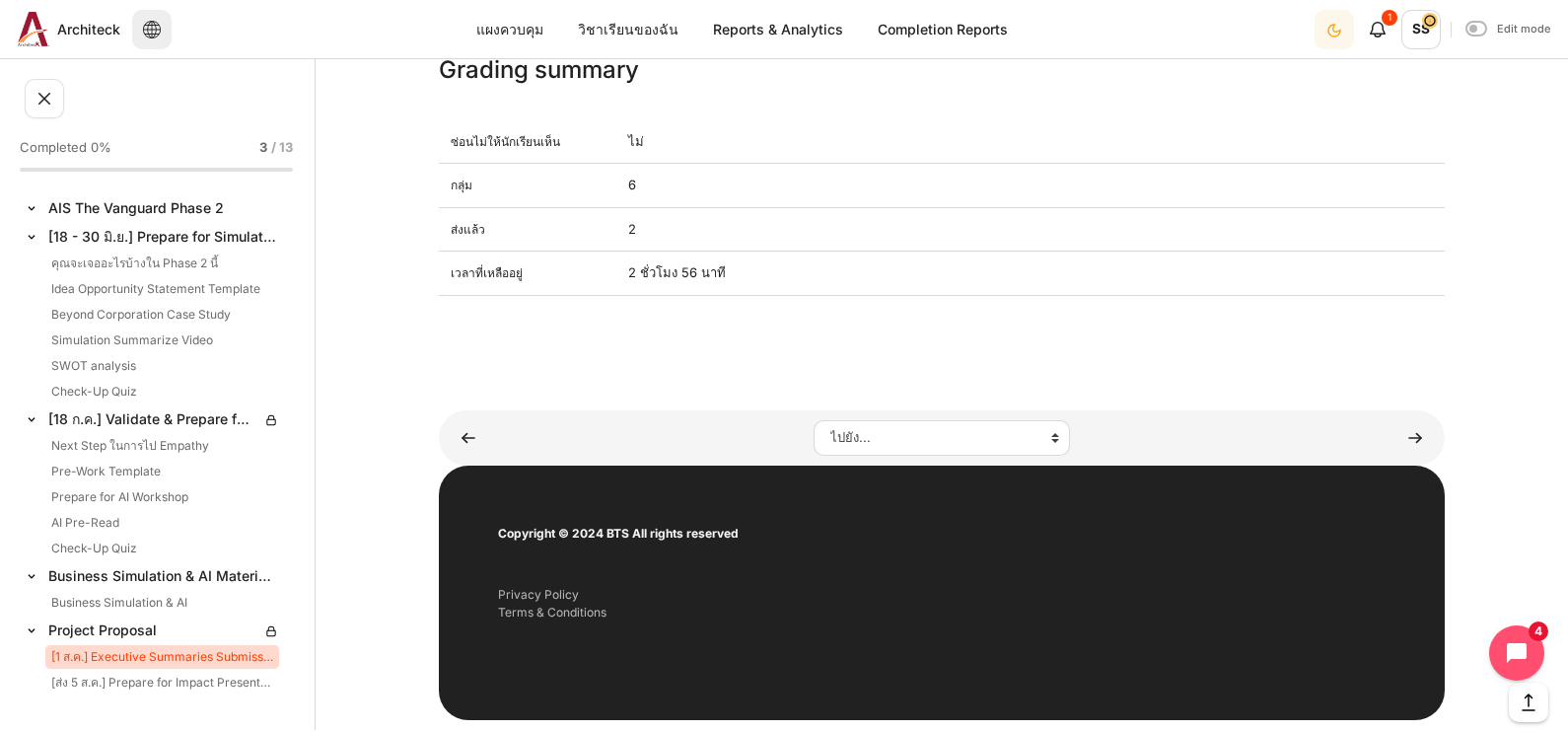 click on "[1 ส.ค.] Executive Summaries Submission" at bounding box center (162, 657) 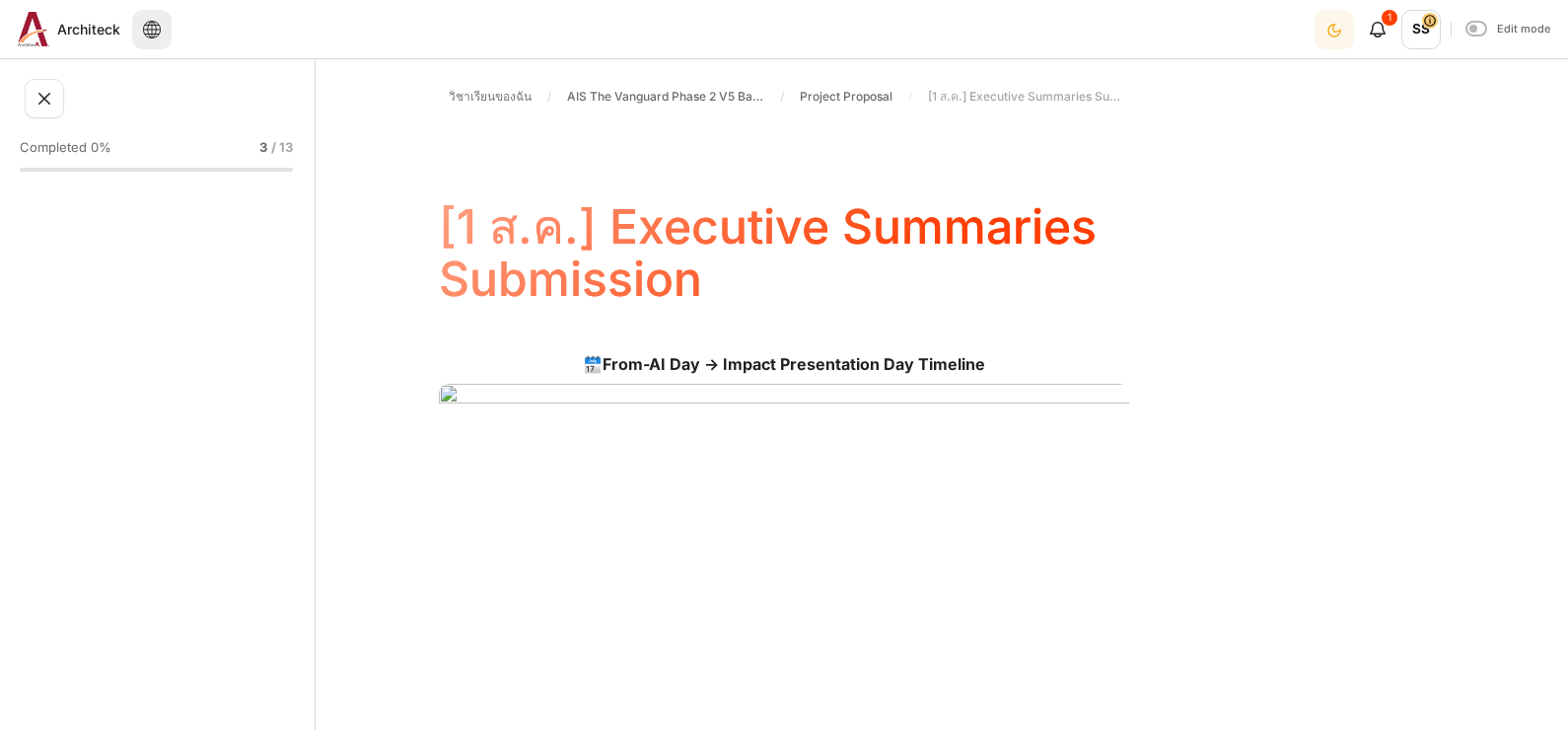 scroll, scrollTop: 0, scrollLeft: 0, axis: both 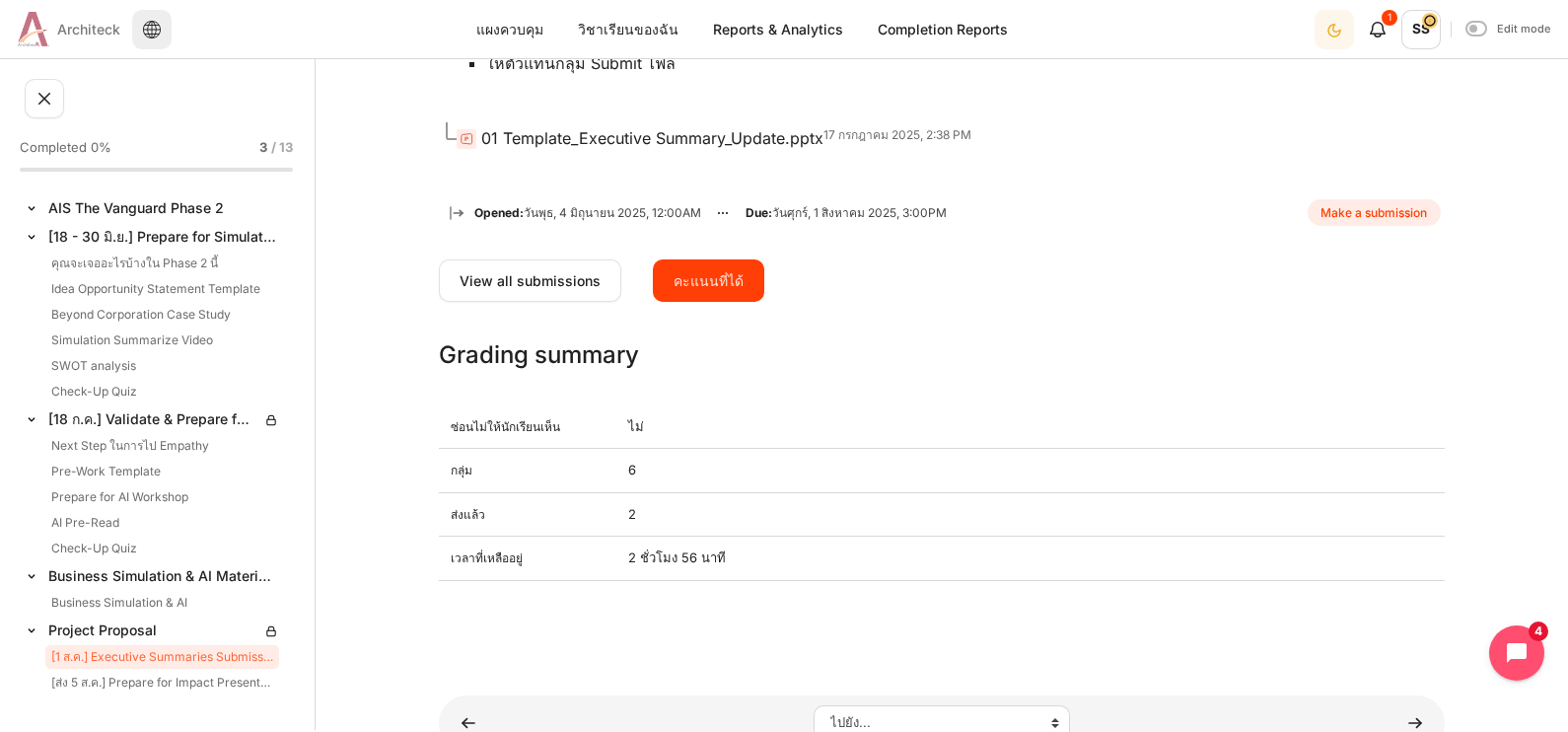 click on "Architeck" at bounding box center (89, 29) 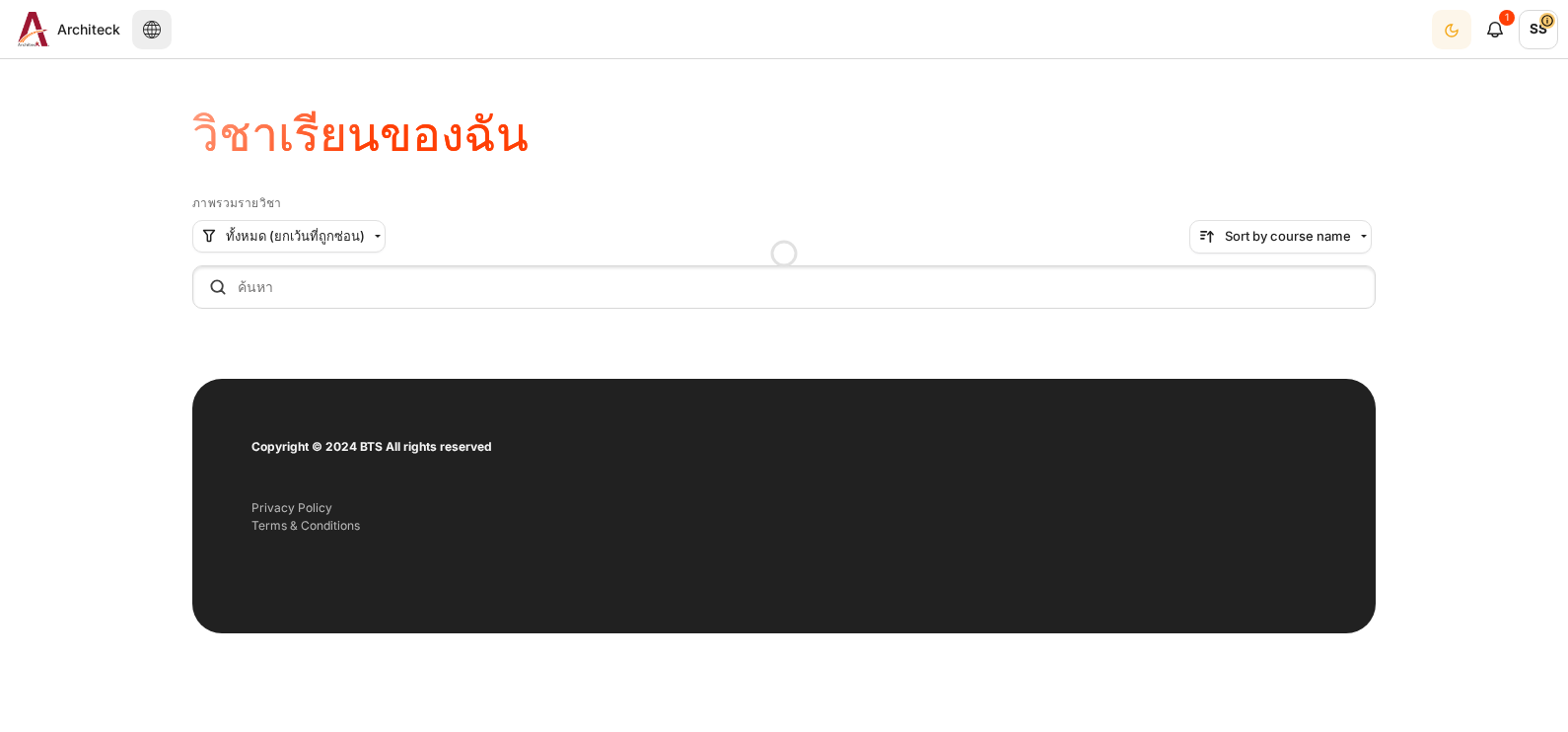 scroll, scrollTop: 0, scrollLeft: 0, axis: both 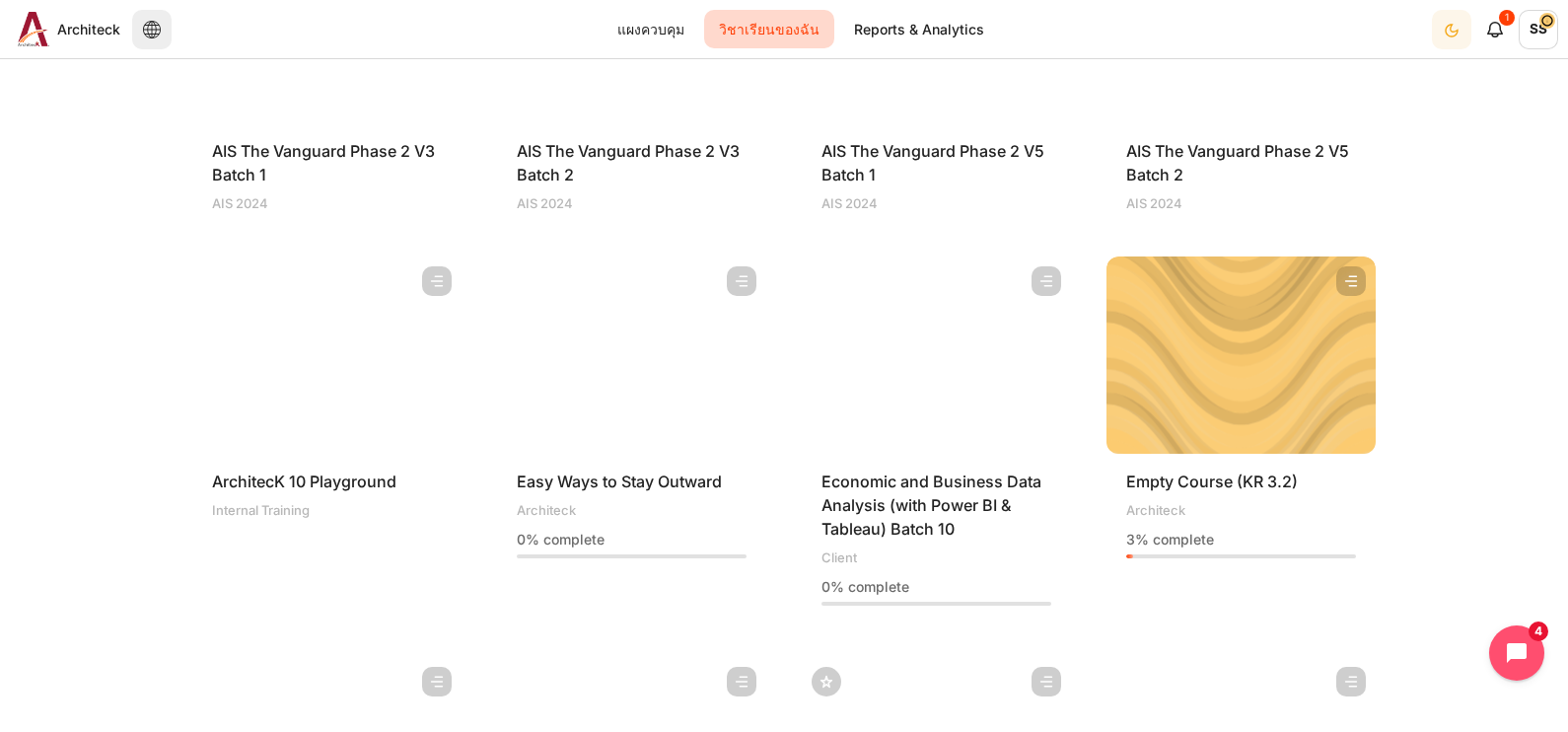 click at bounding box center [1241, 25] 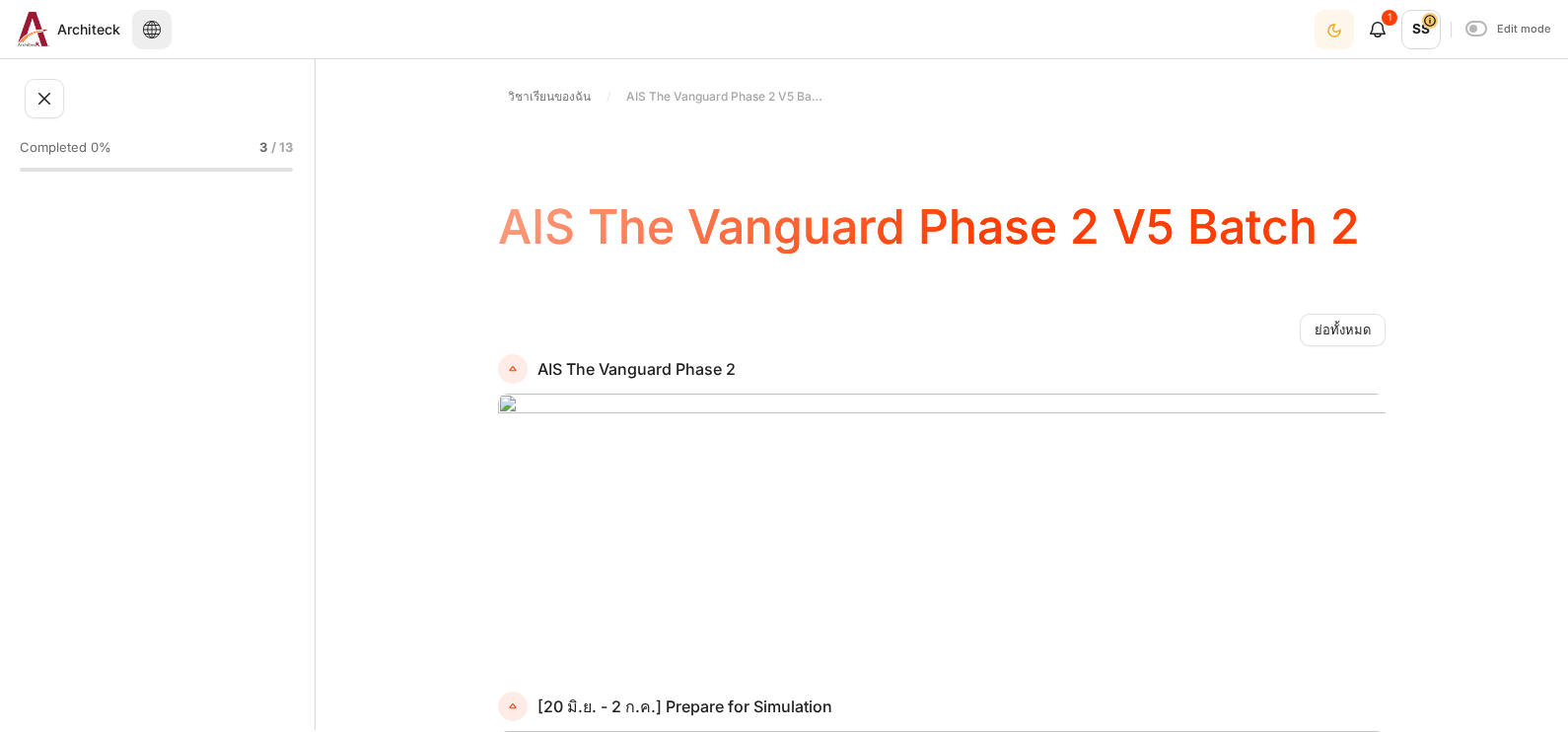 scroll, scrollTop: 0, scrollLeft: 0, axis: both 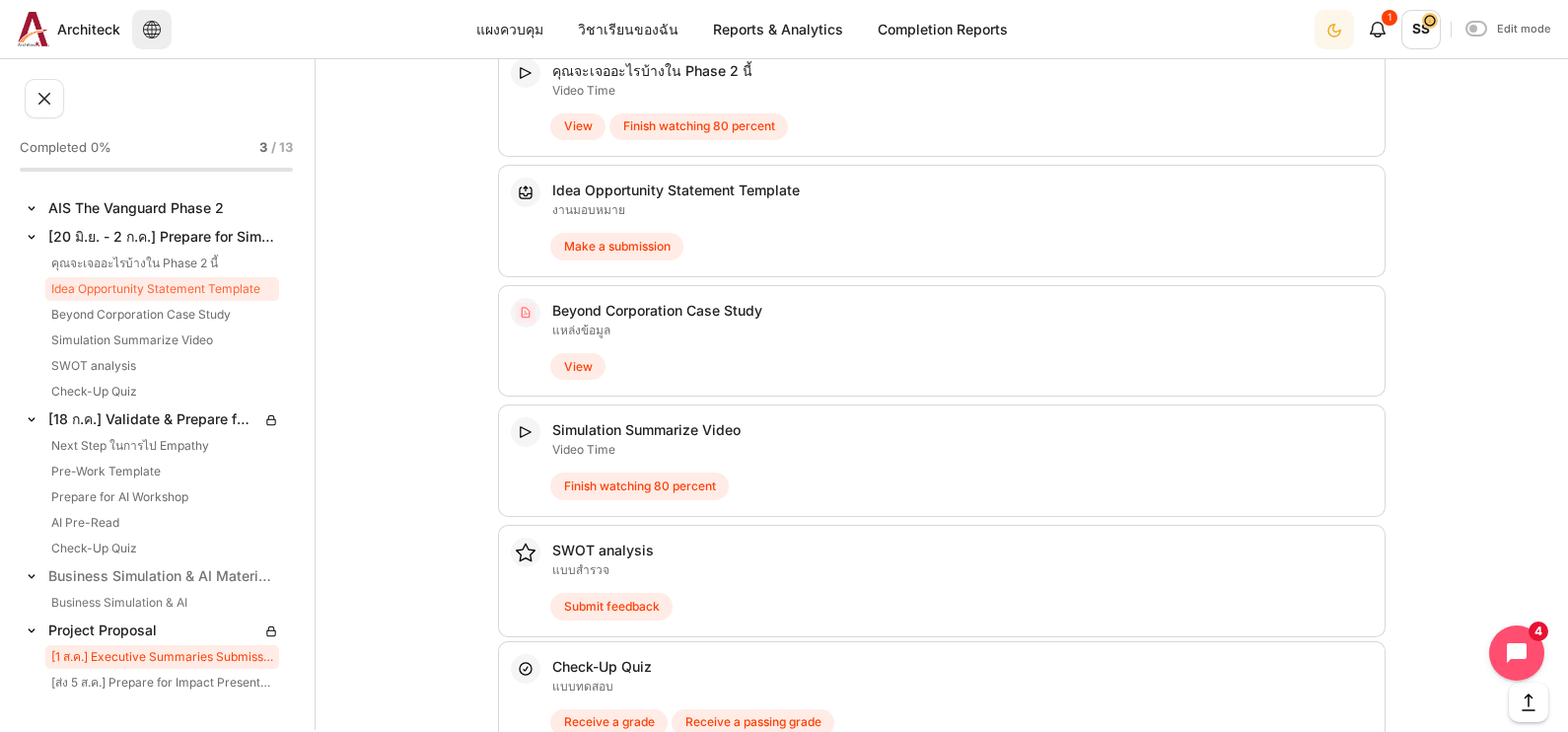 click on "[1 ส.ค.] Executive Summaries Submission" at bounding box center [162, 657] 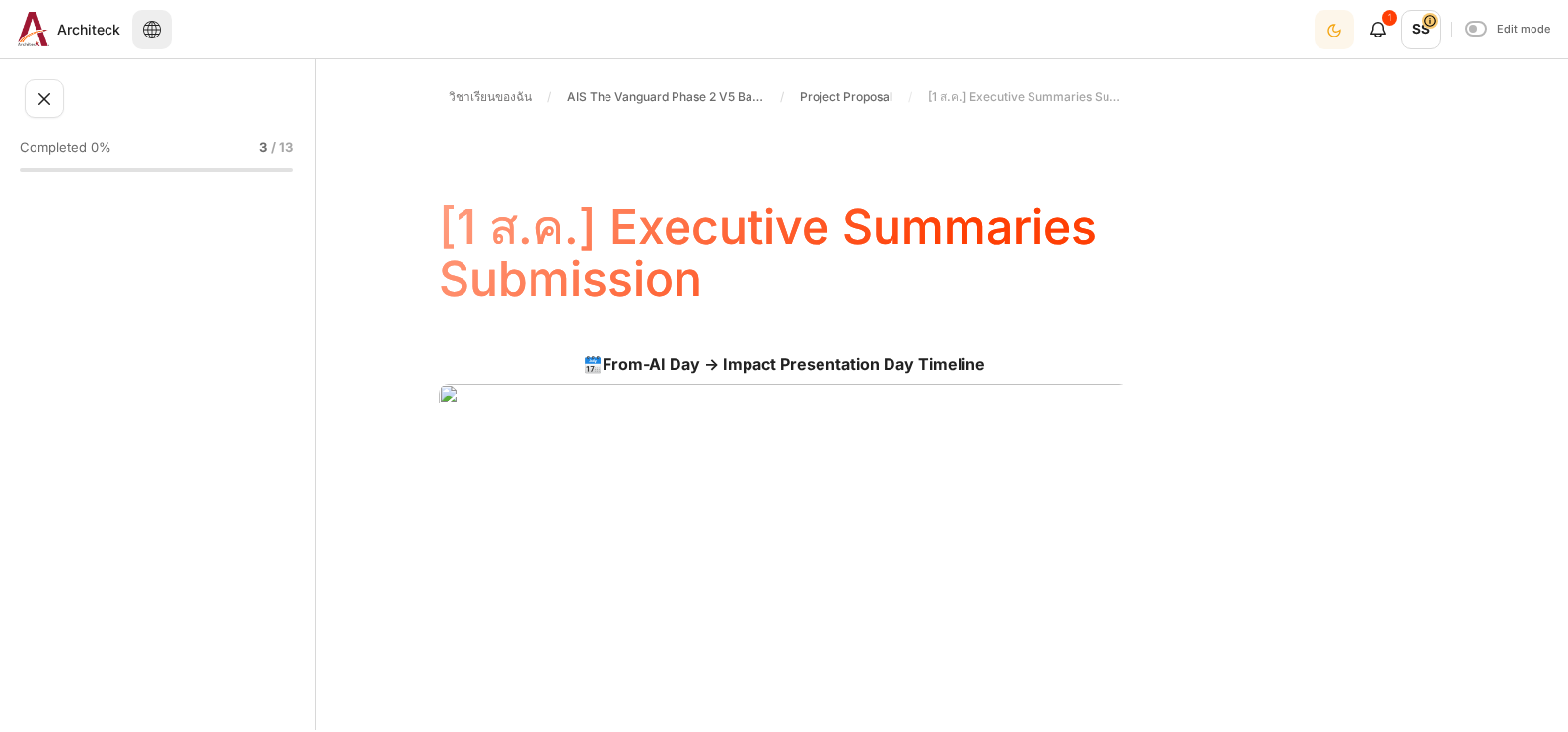 scroll, scrollTop: 0, scrollLeft: 0, axis: both 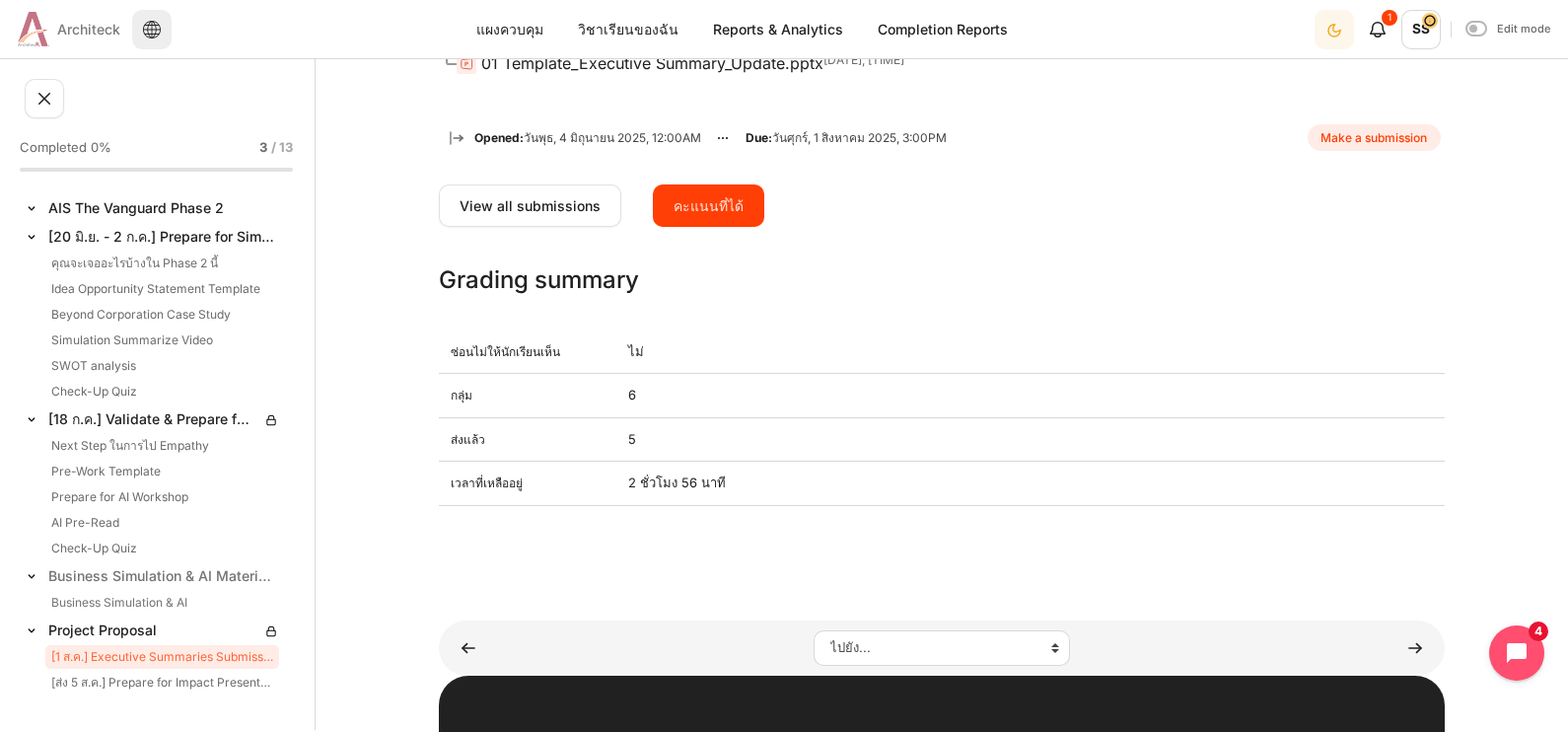 click on "Architeck" at bounding box center (89, 29) 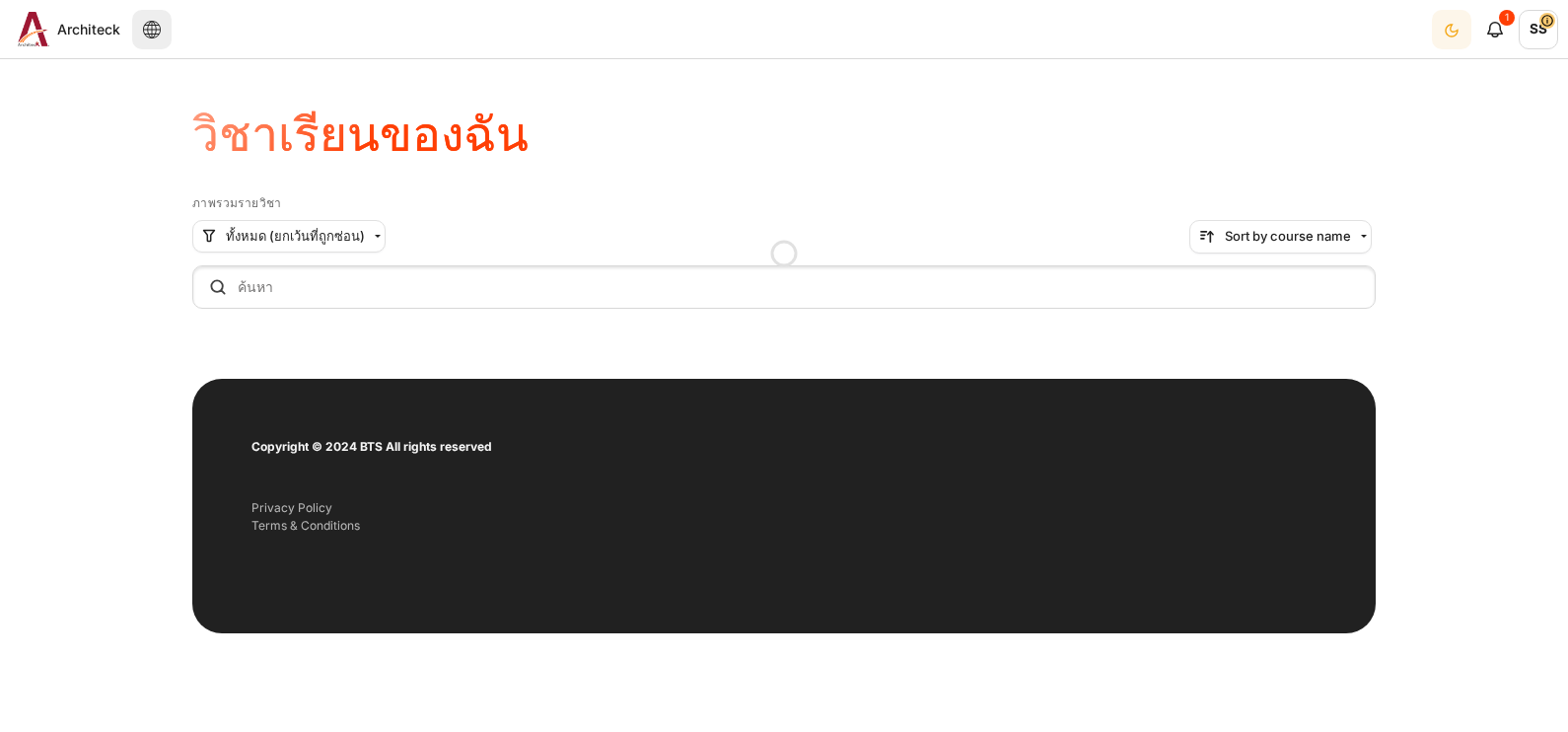 scroll, scrollTop: 0, scrollLeft: 0, axis: both 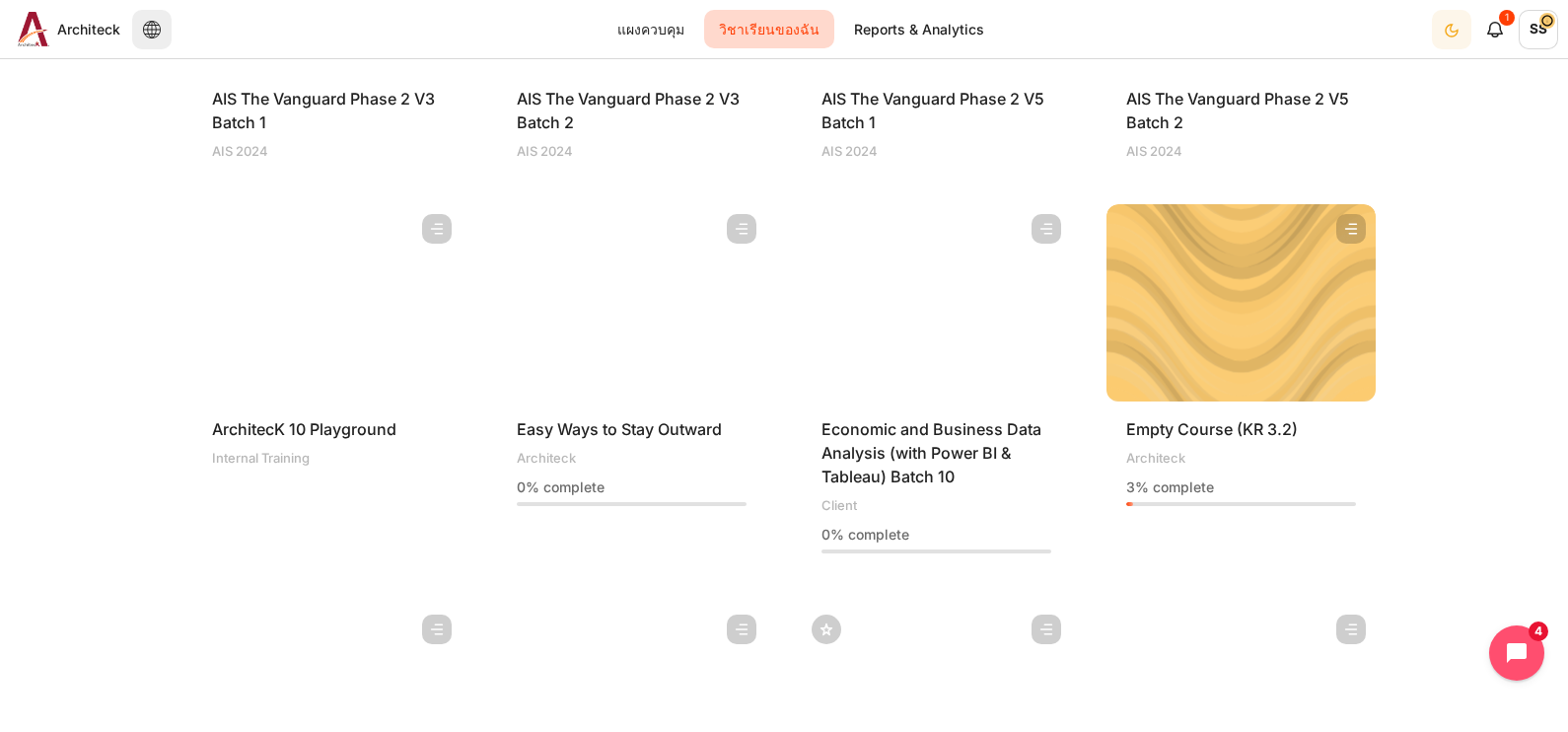 click at bounding box center (936, -28) 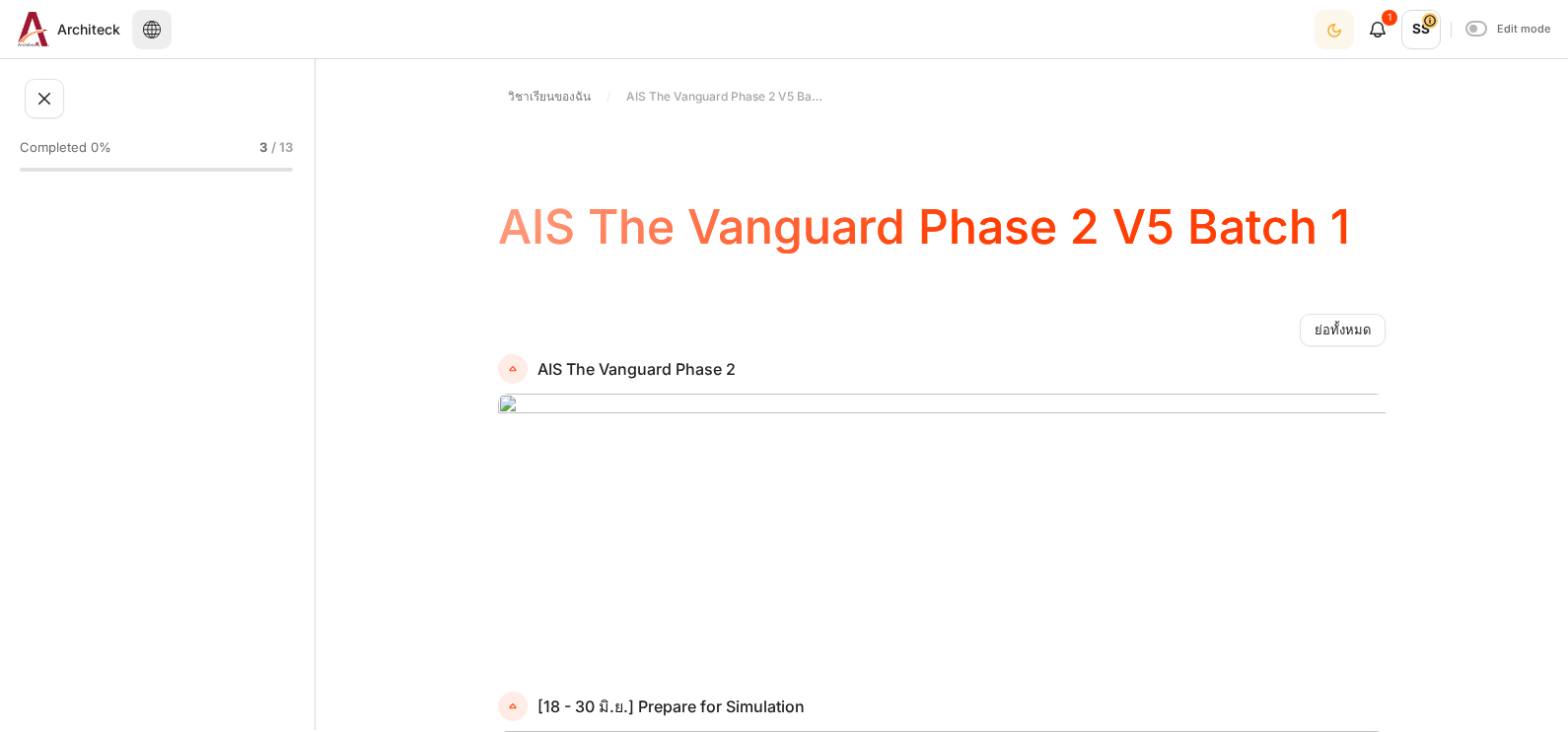 scroll, scrollTop: 0, scrollLeft: 0, axis: both 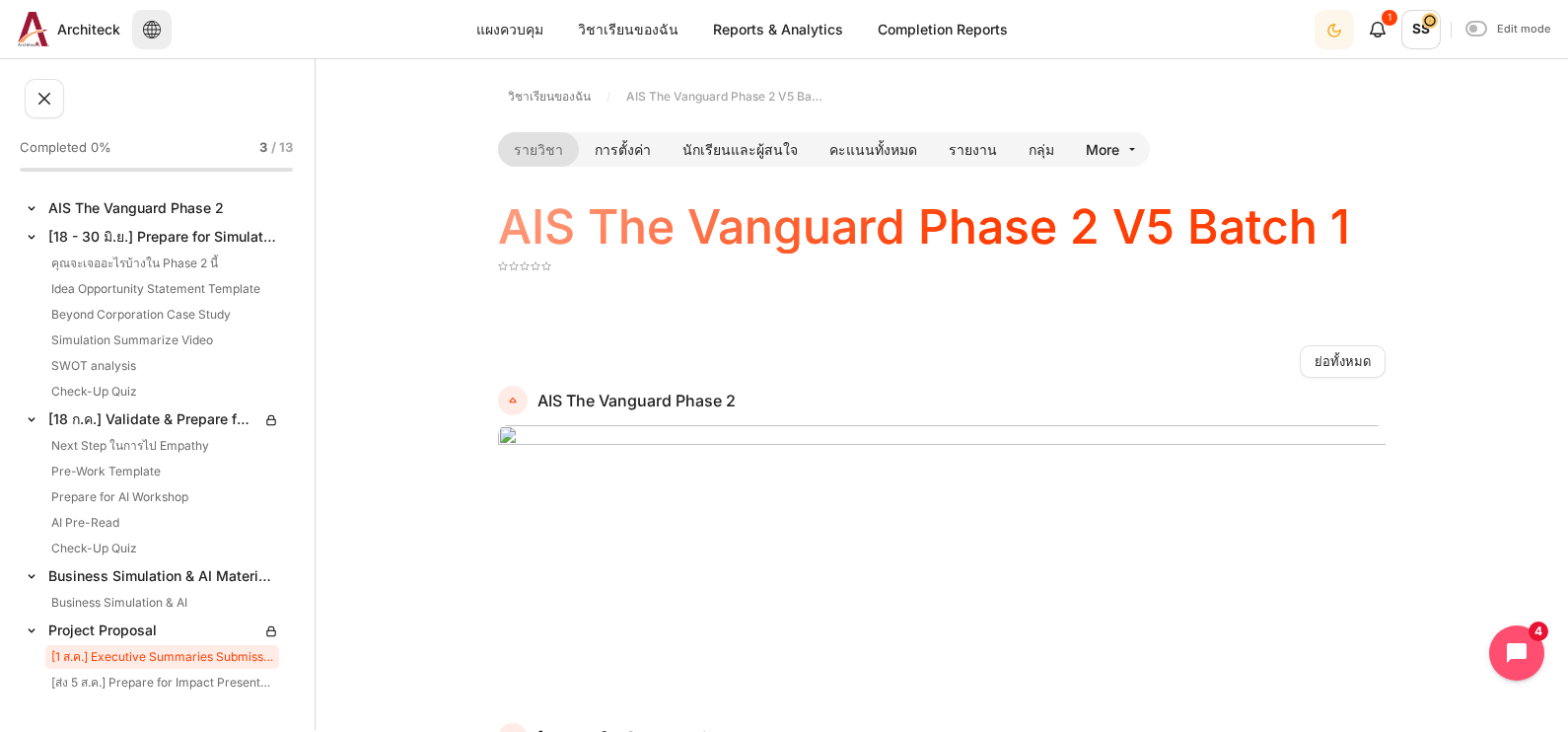 click on "[1 ส.ค.] Executive Summaries Submission" at bounding box center [162, 657] 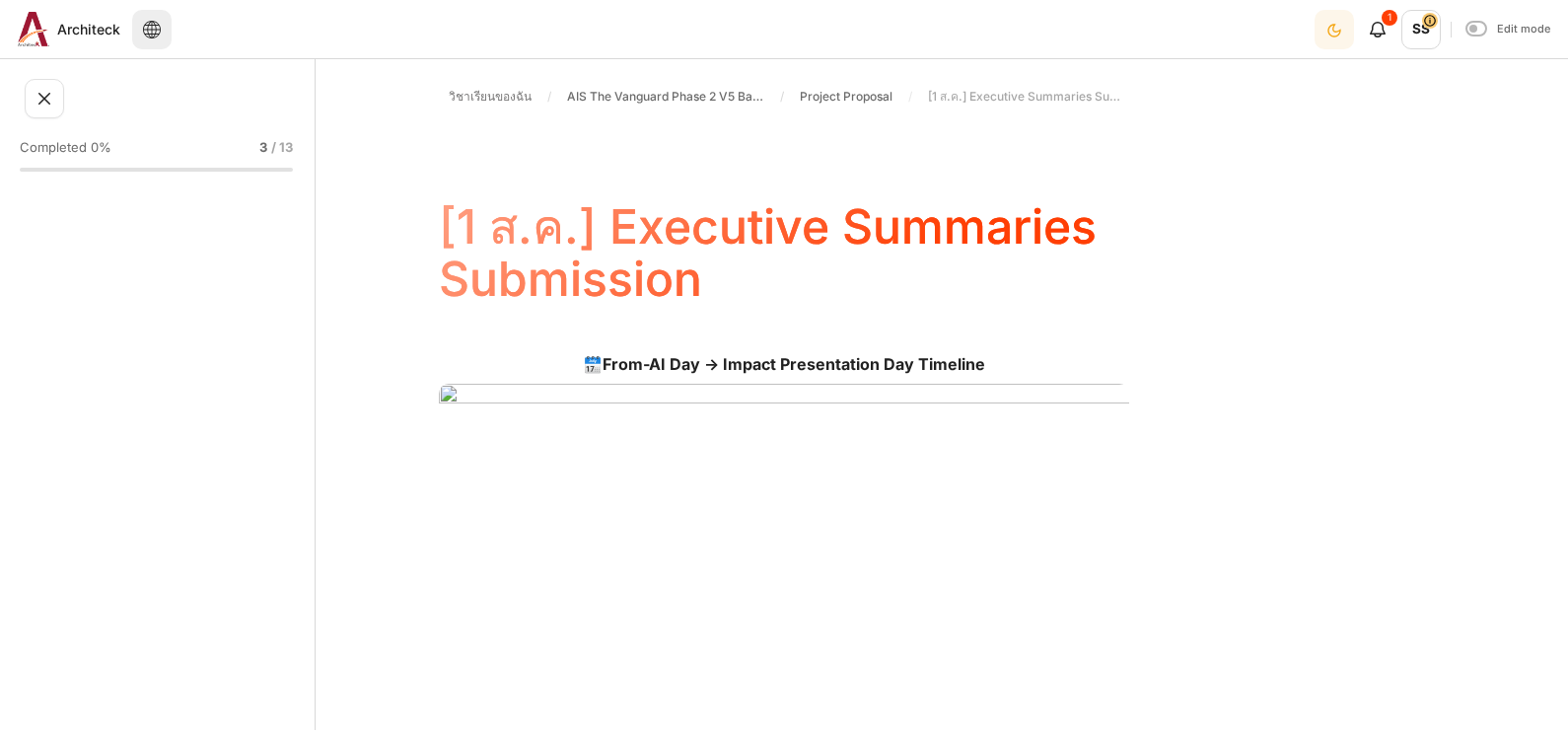 scroll, scrollTop: 0, scrollLeft: 0, axis: both 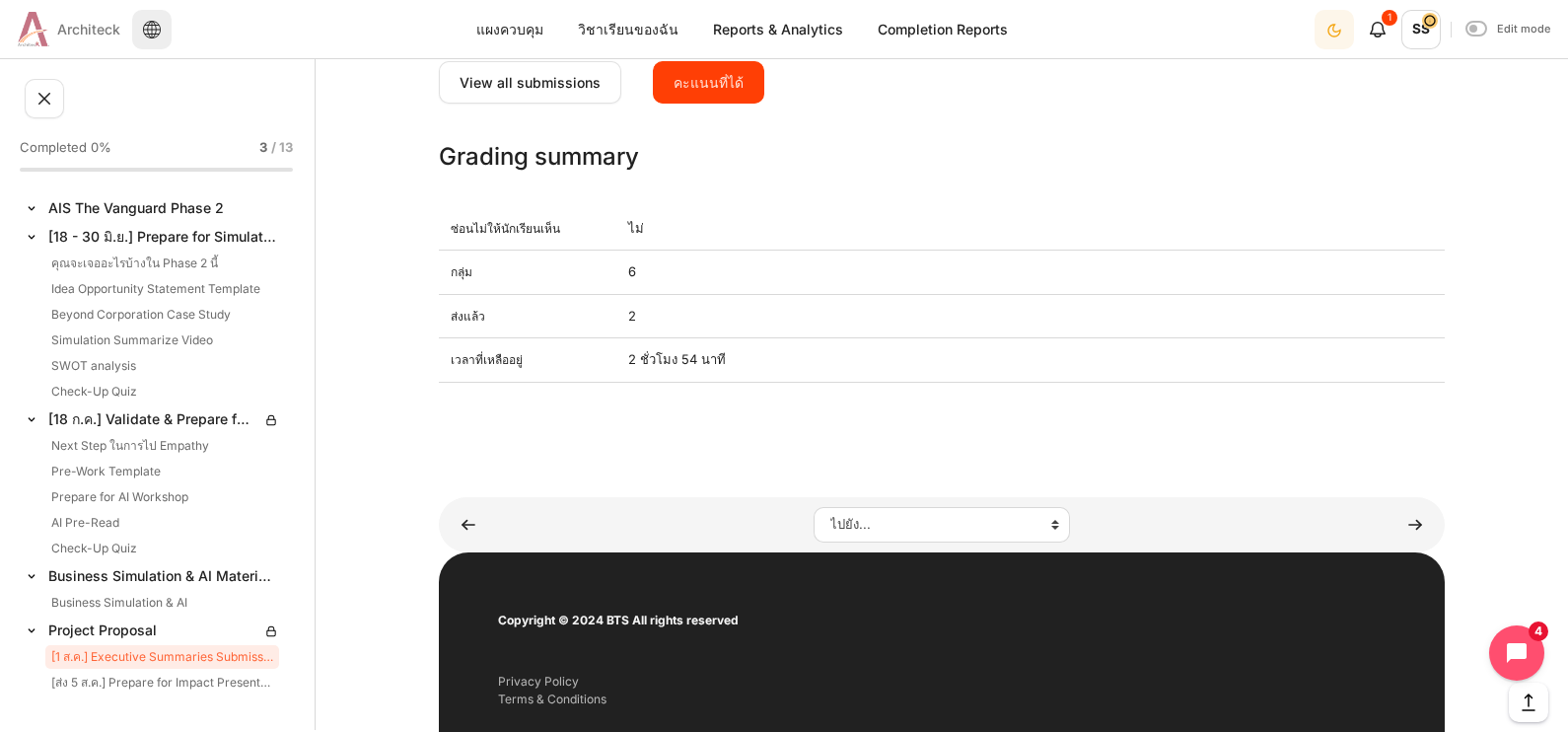 drag, startPoint x: 75, startPoint y: 20, endPoint x: 92, endPoint y: 12, distance: 18.788294 